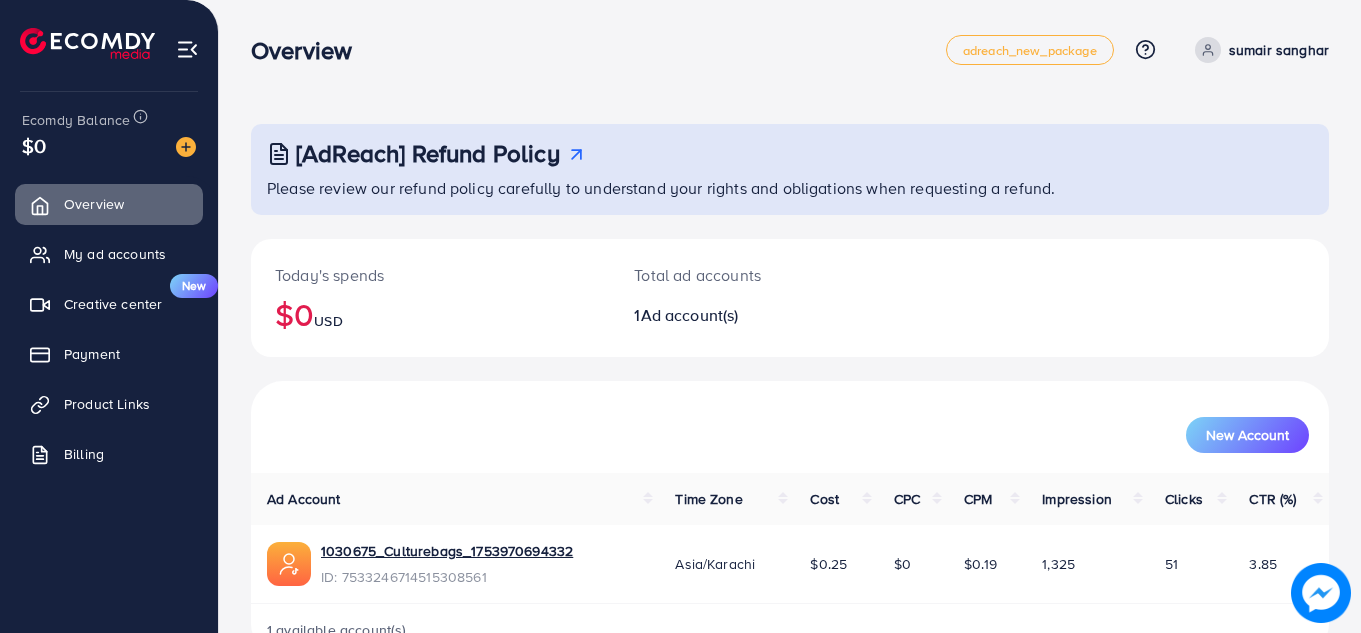 scroll, scrollTop: 0, scrollLeft: 0, axis: both 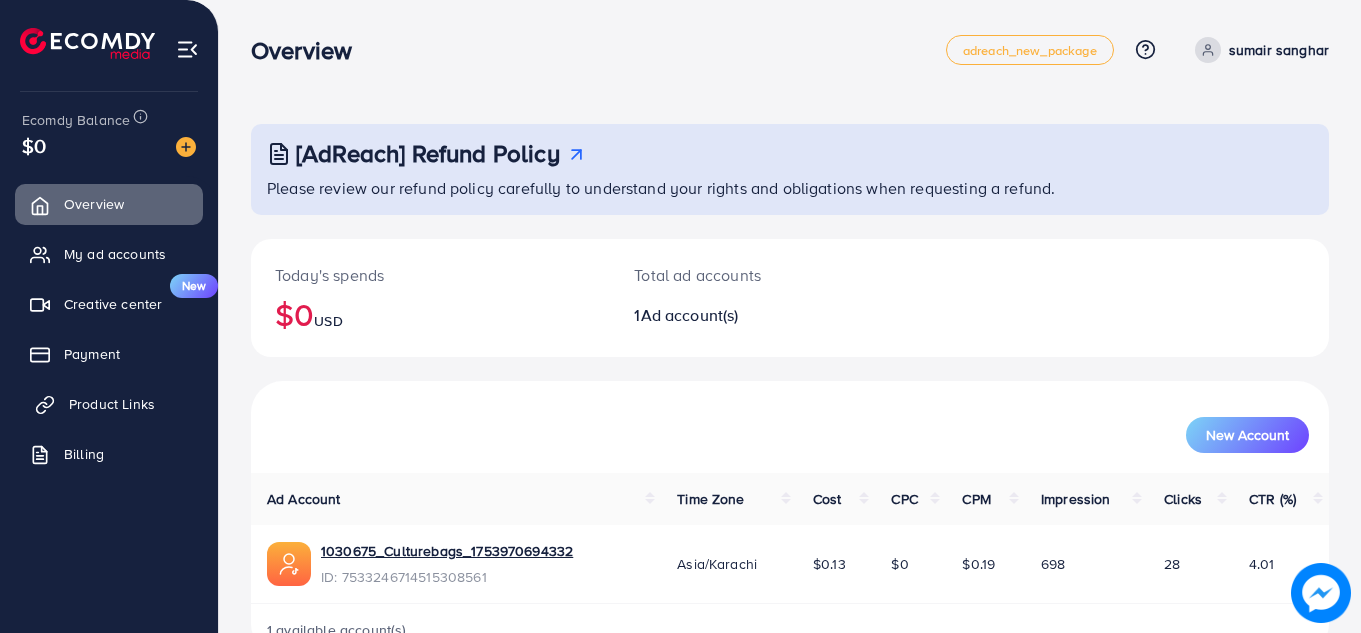 click on "Product Links" at bounding box center (112, 404) 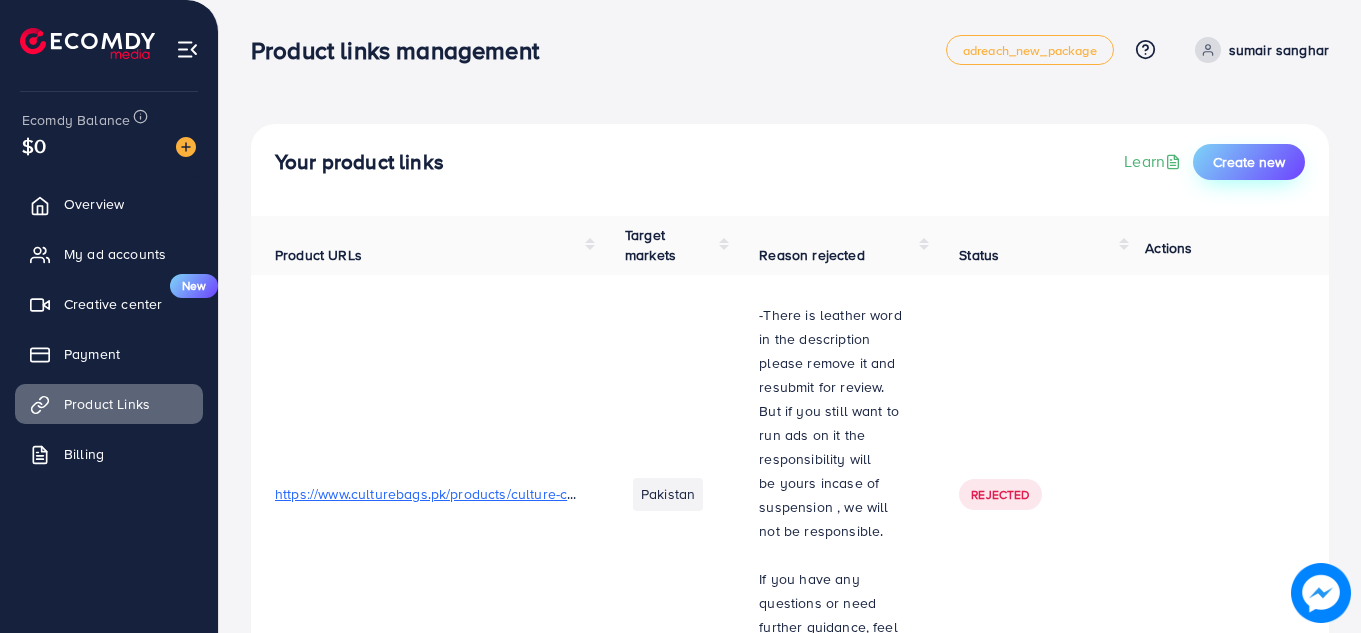 click on "Create new" at bounding box center [1249, 162] 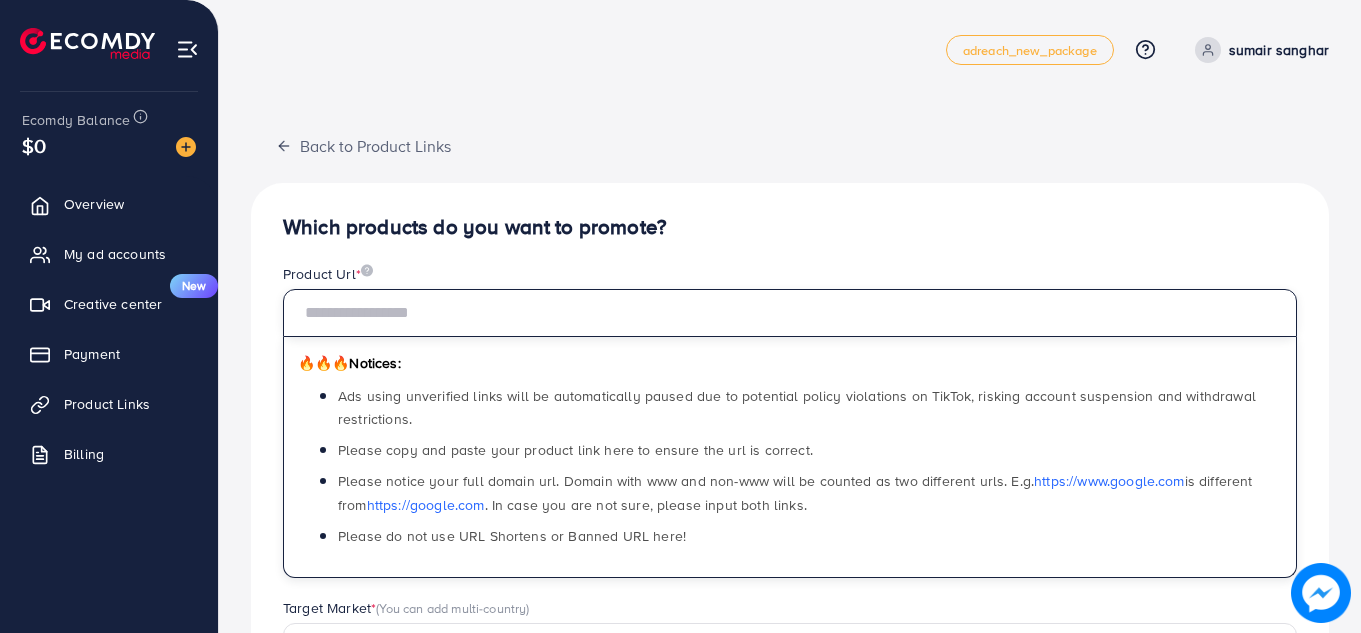 click at bounding box center (790, 313) 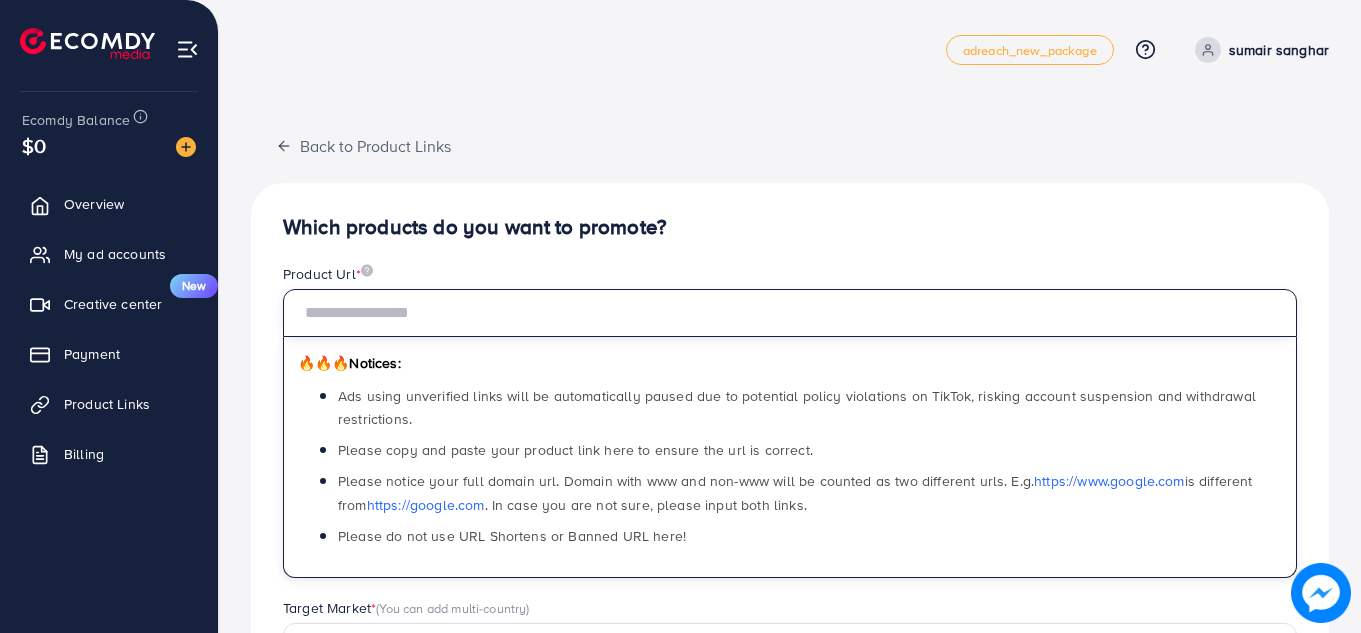 type on "**********" 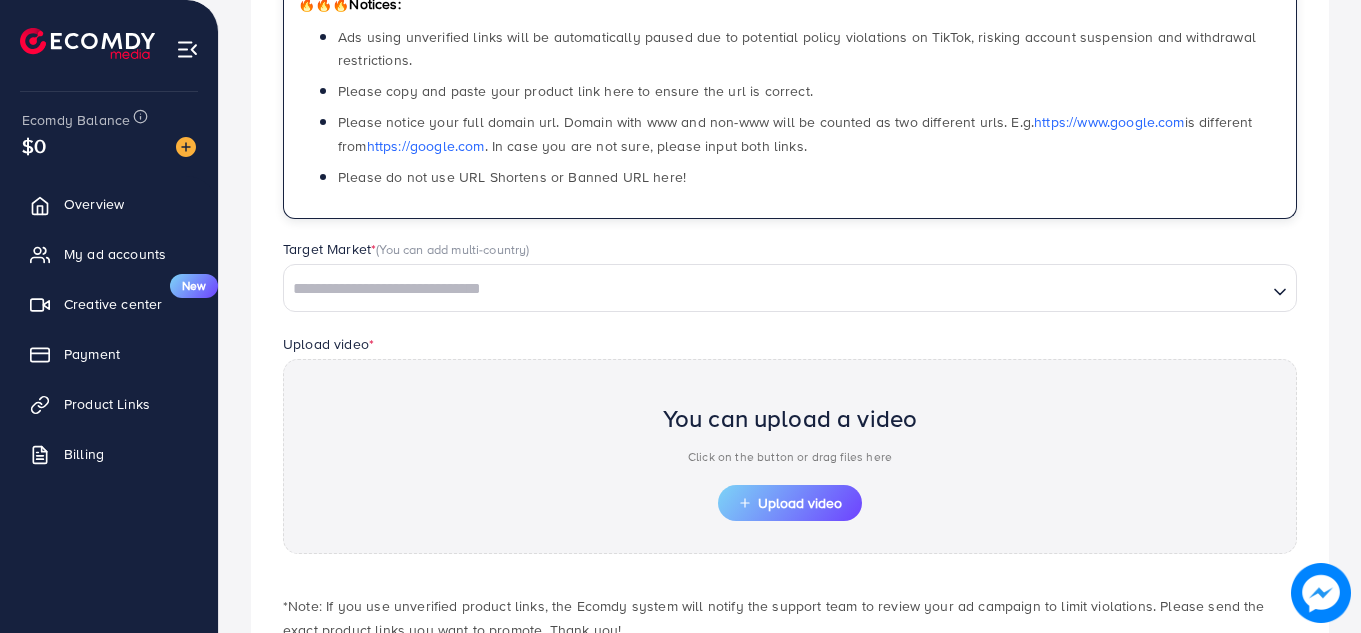 scroll, scrollTop: 373, scrollLeft: 0, axis: vertical 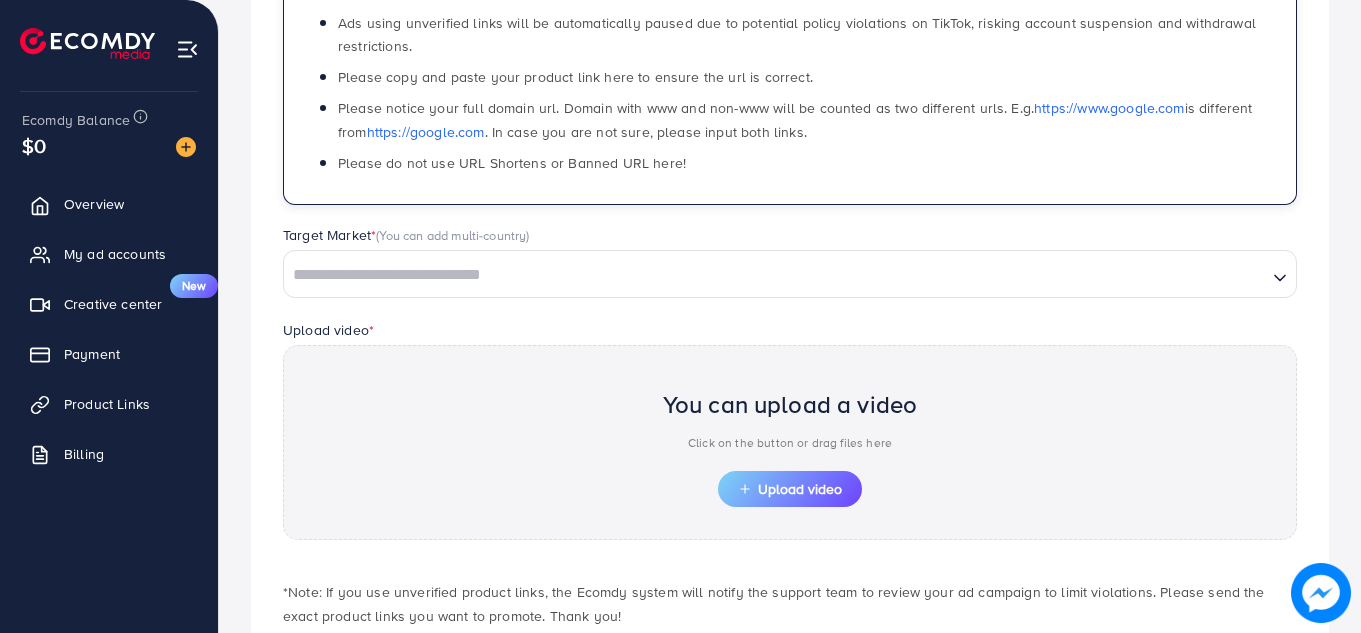 click at bounding box center [775, 275] 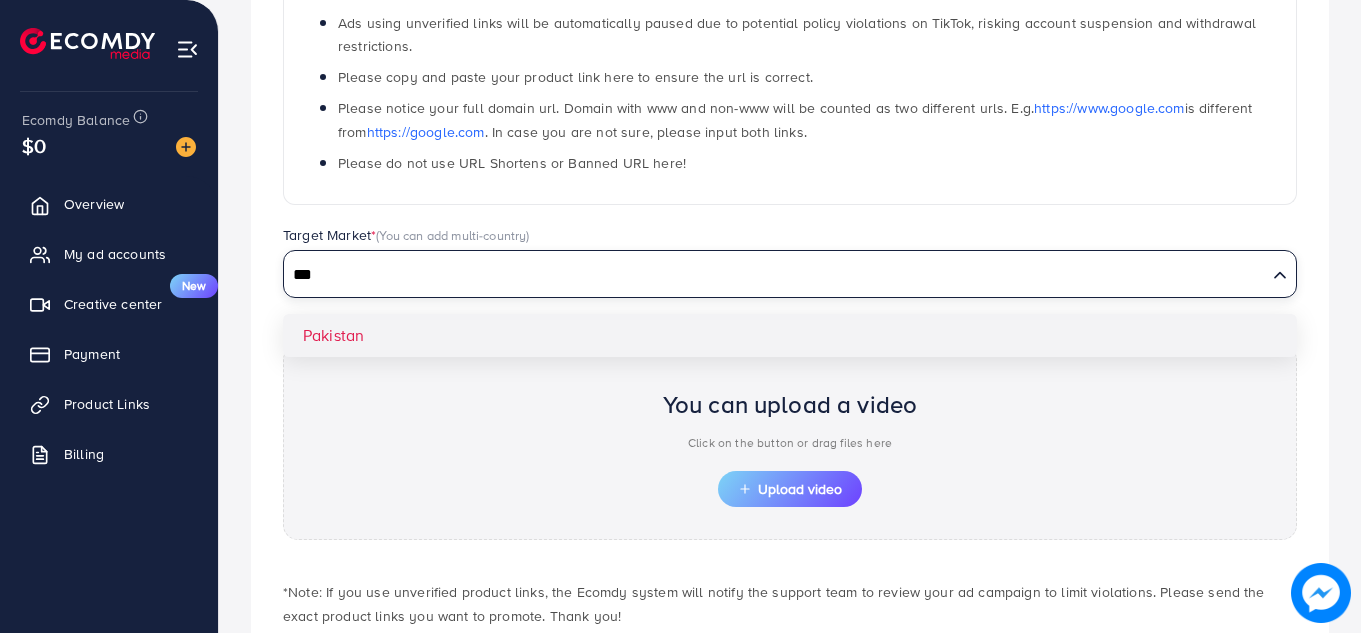 type on "***" 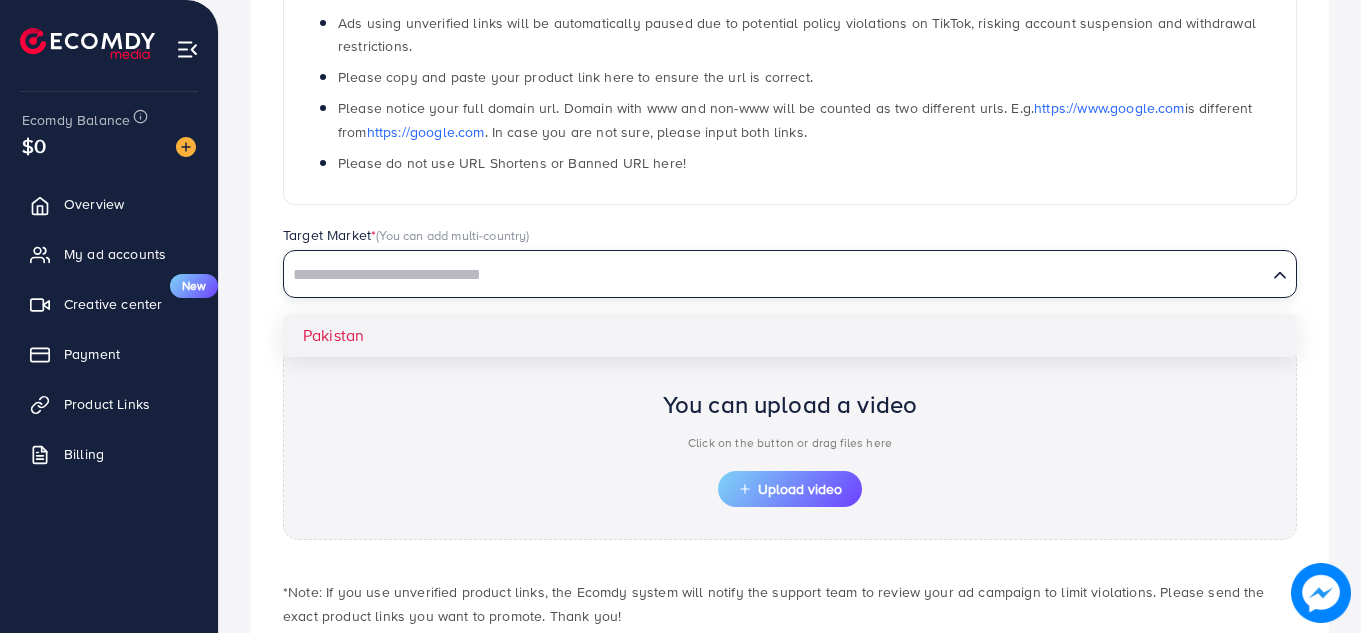 click on "**********" at bounding box center (790, 265) 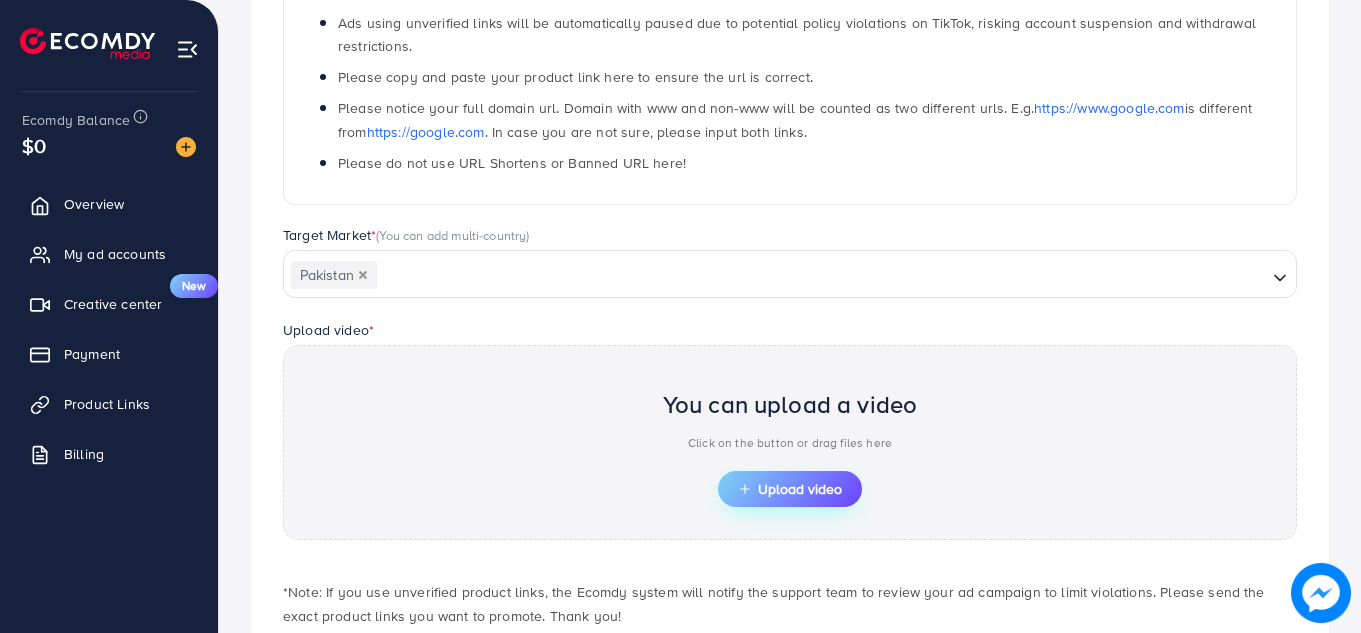 click on "Upload video" at bounding box center [790, 489] 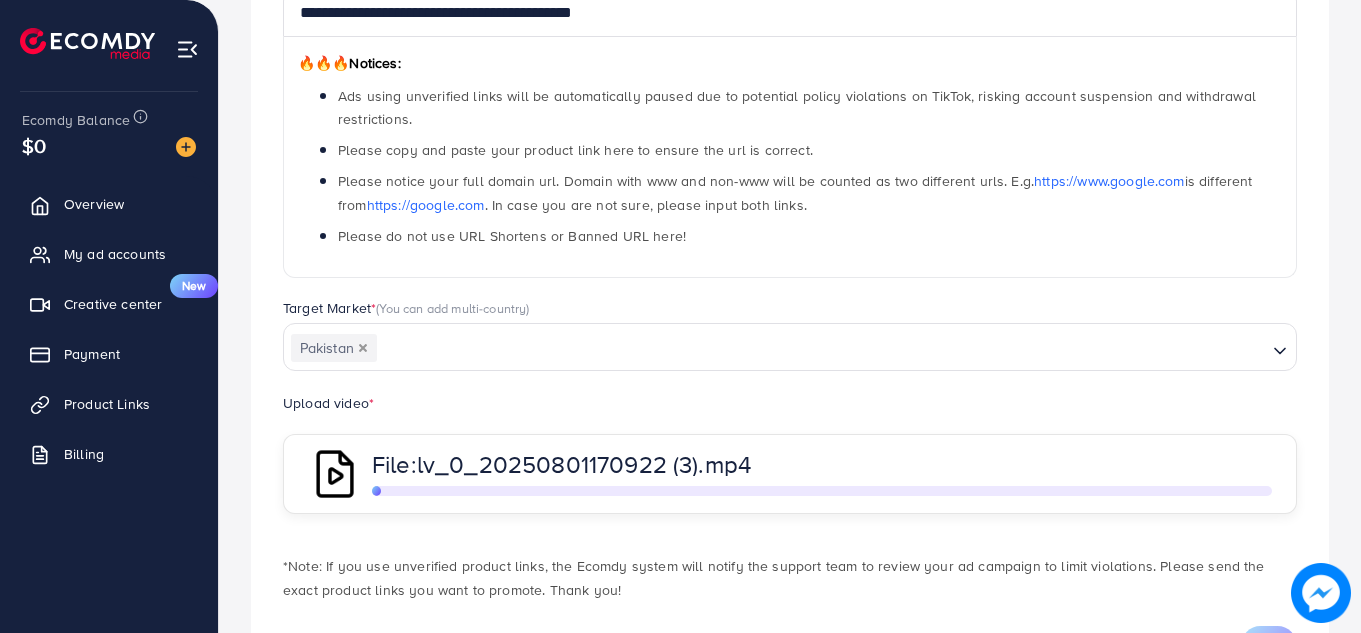scroll, scrollTop: 373, scrollLeft: 0, axis: vertical 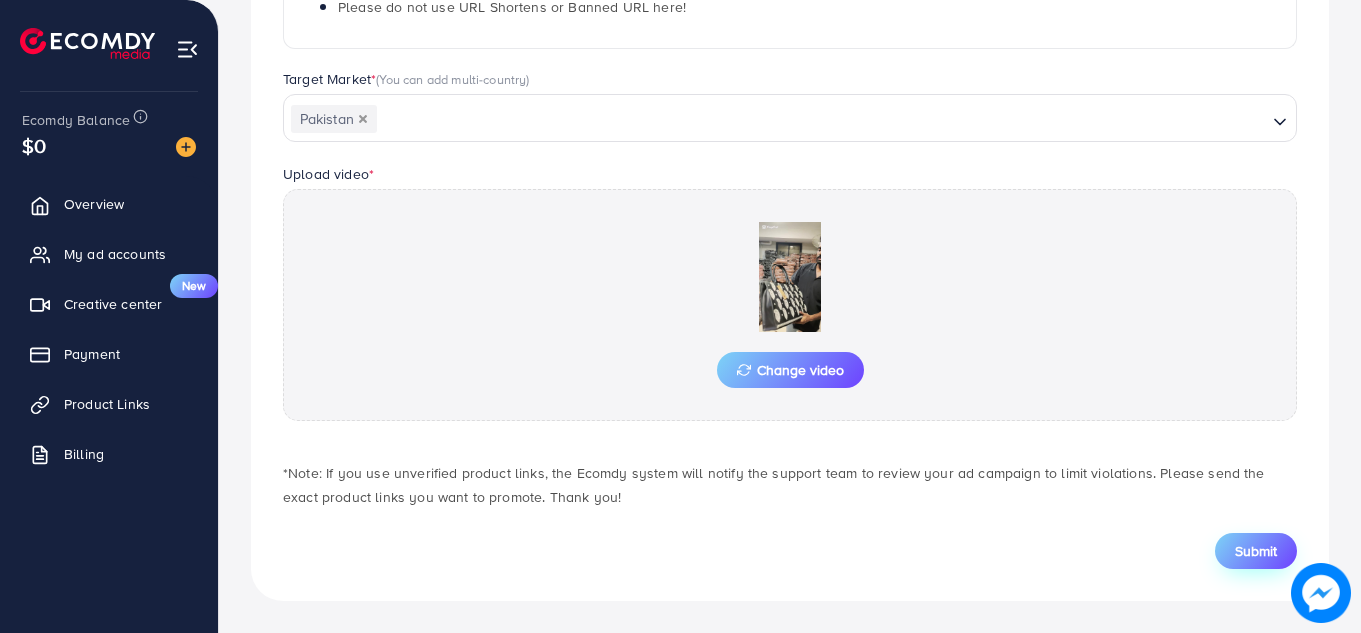 click on "Submit" at bounding box center [1256, 551] 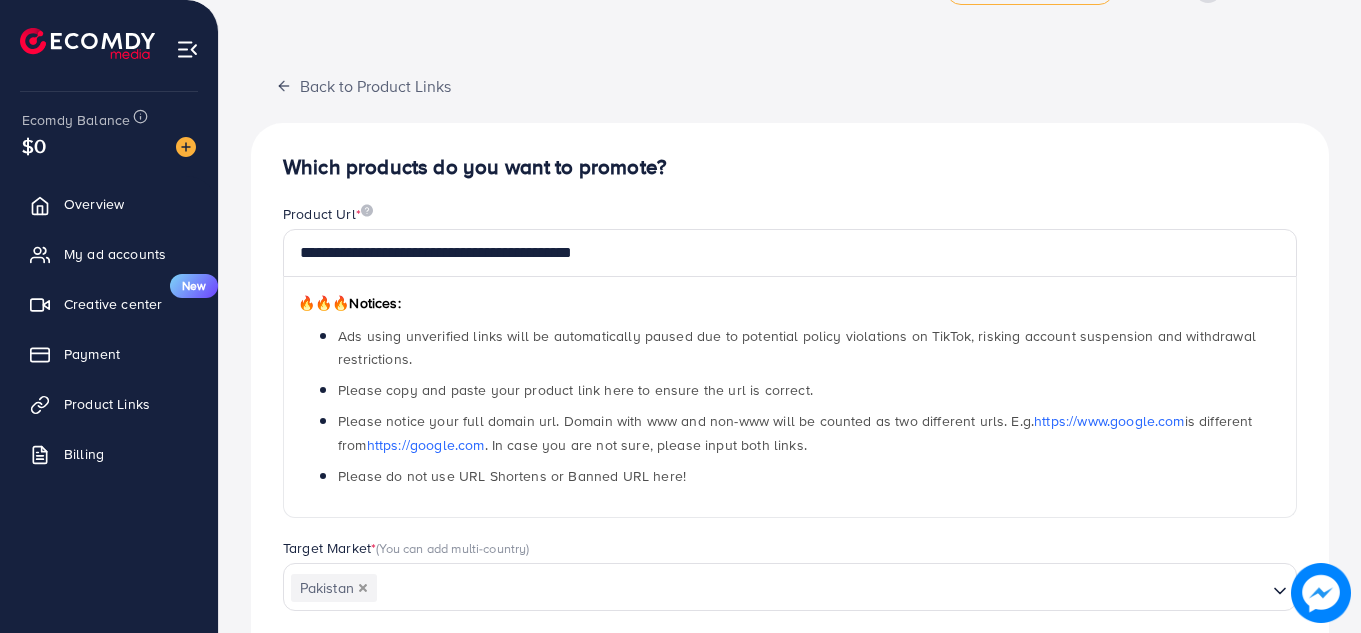 scroll, scrollTop: 57, scrollLeft: 0, axis: vertical 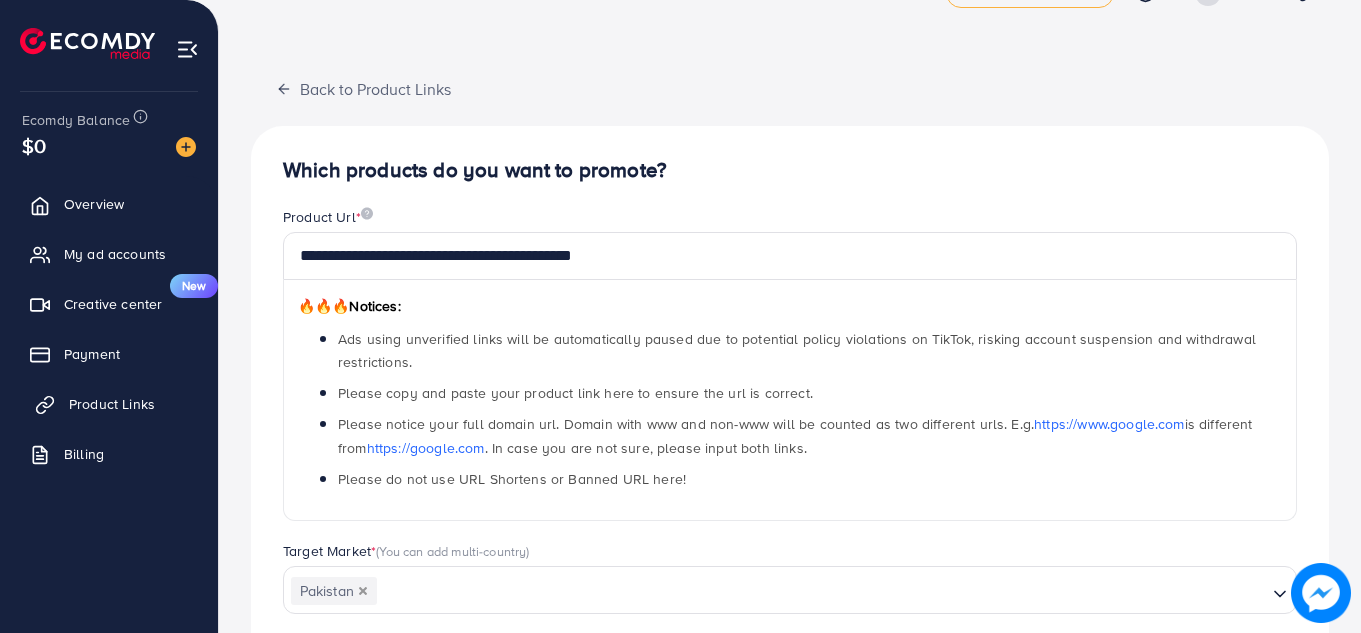 click on "Product Links" at bounding box center [109, 404] 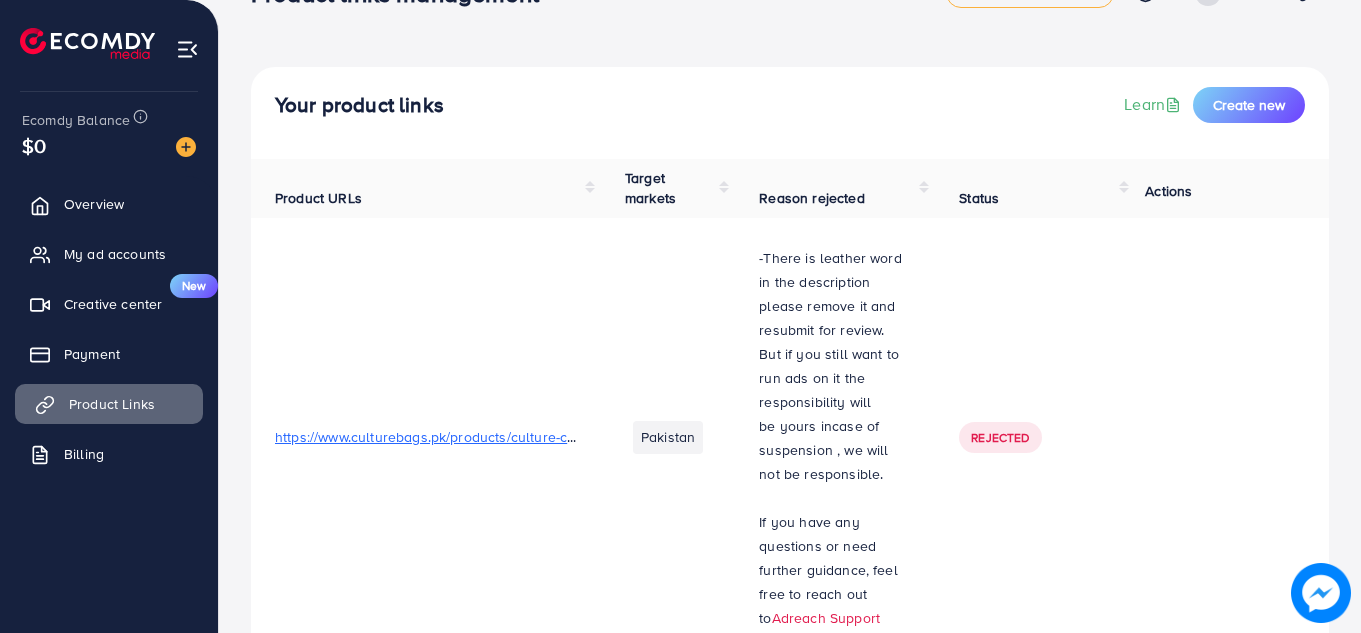 scroll, scrollTop: 0, scrollLeft: 0, axis: both 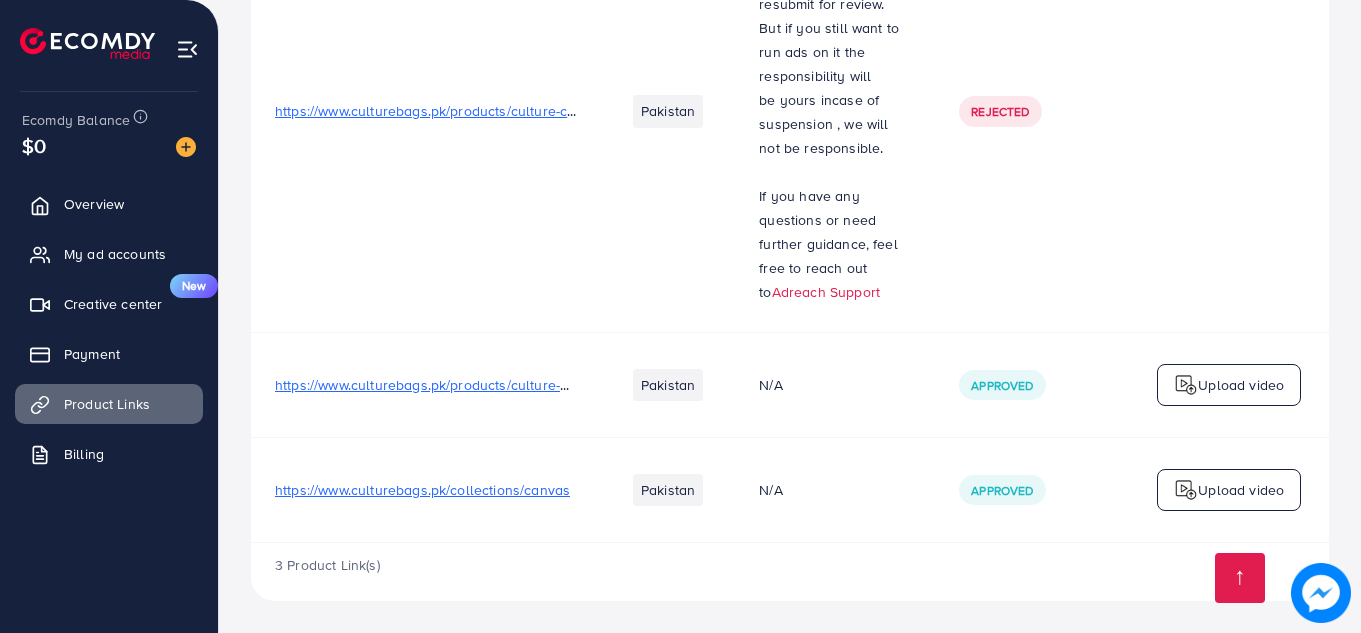 click at bounding box center (1186, 490) 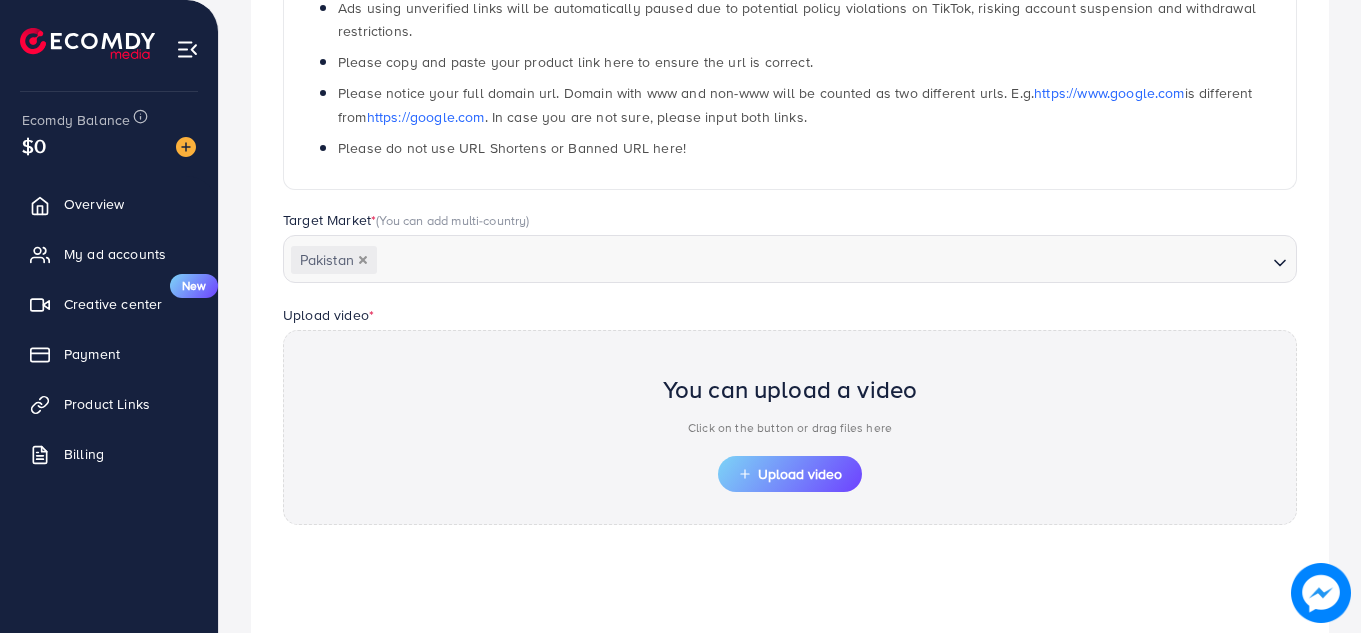 scroll, scrollTop: 706, scrollLeft: 0, axis: vertical 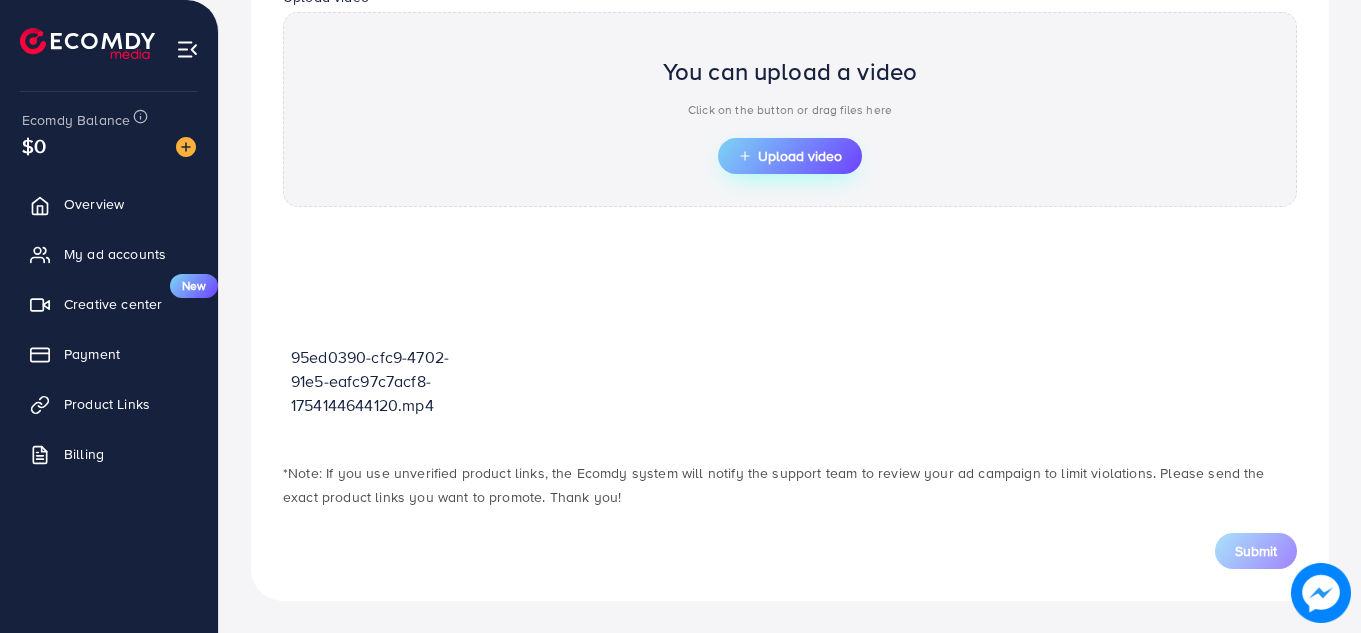 click on "Upload video" at bounding box center (790, 156) 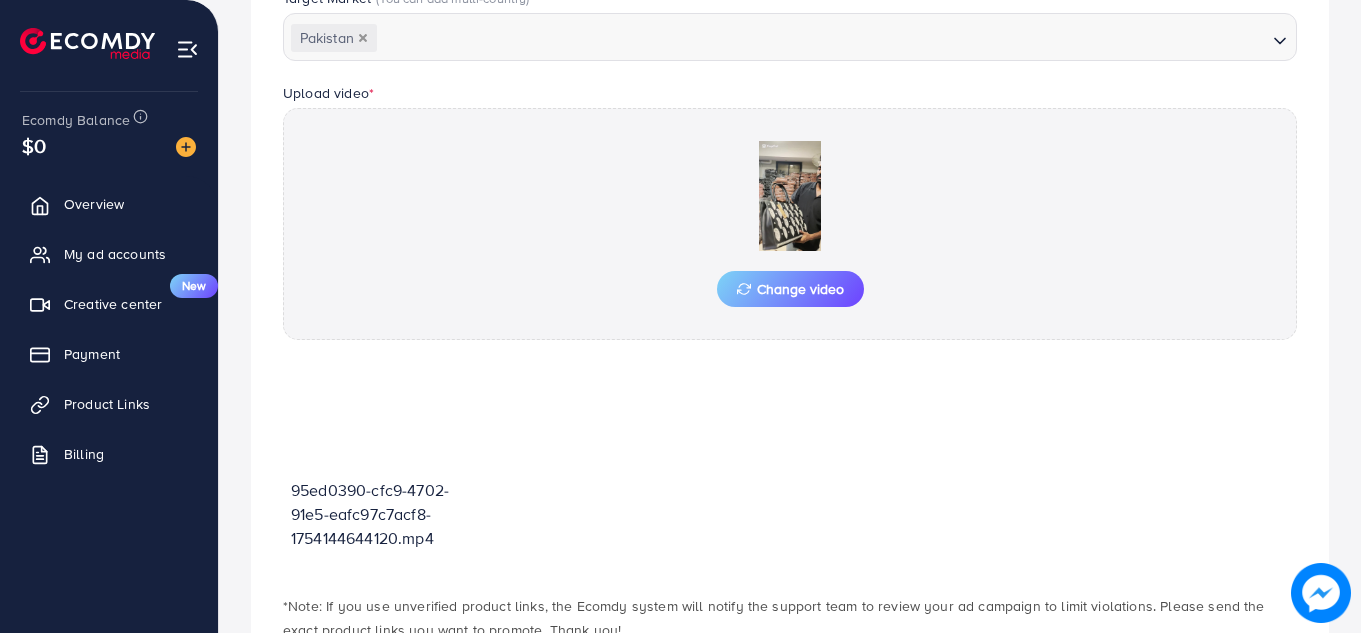 scroll, scrollTop: 706, scrollLeft: 0, axis: vertical 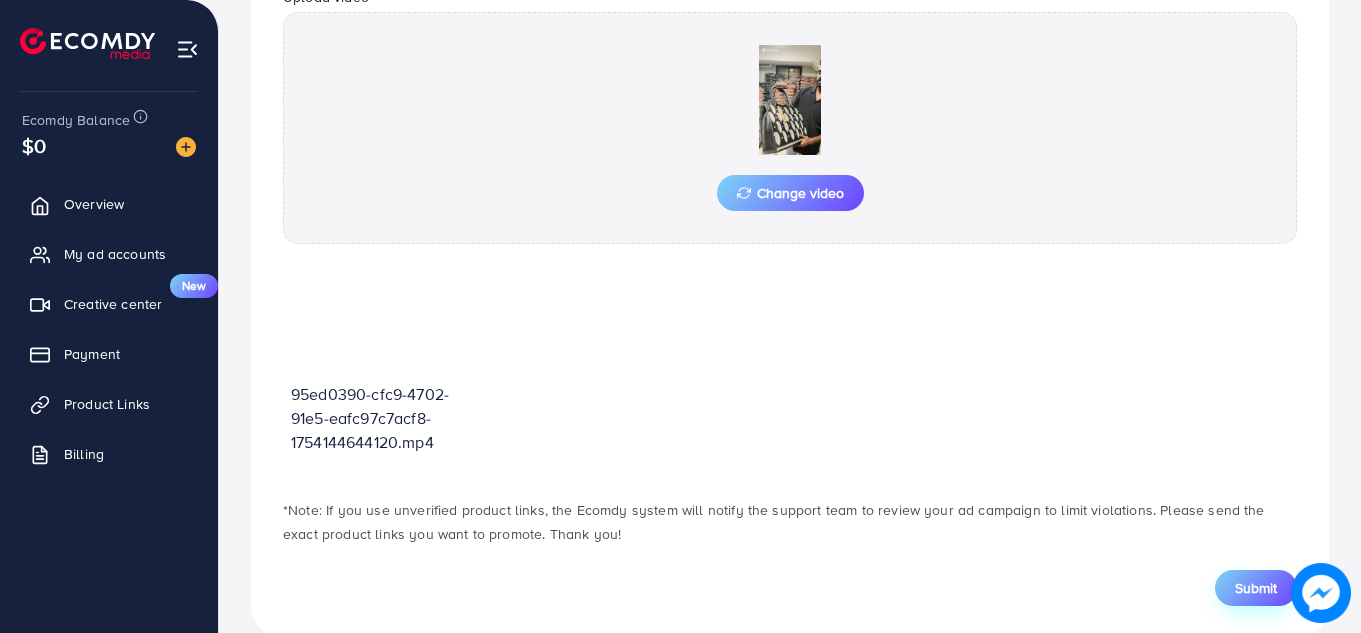 click on "Submit" at bounding box center (1256, 588) 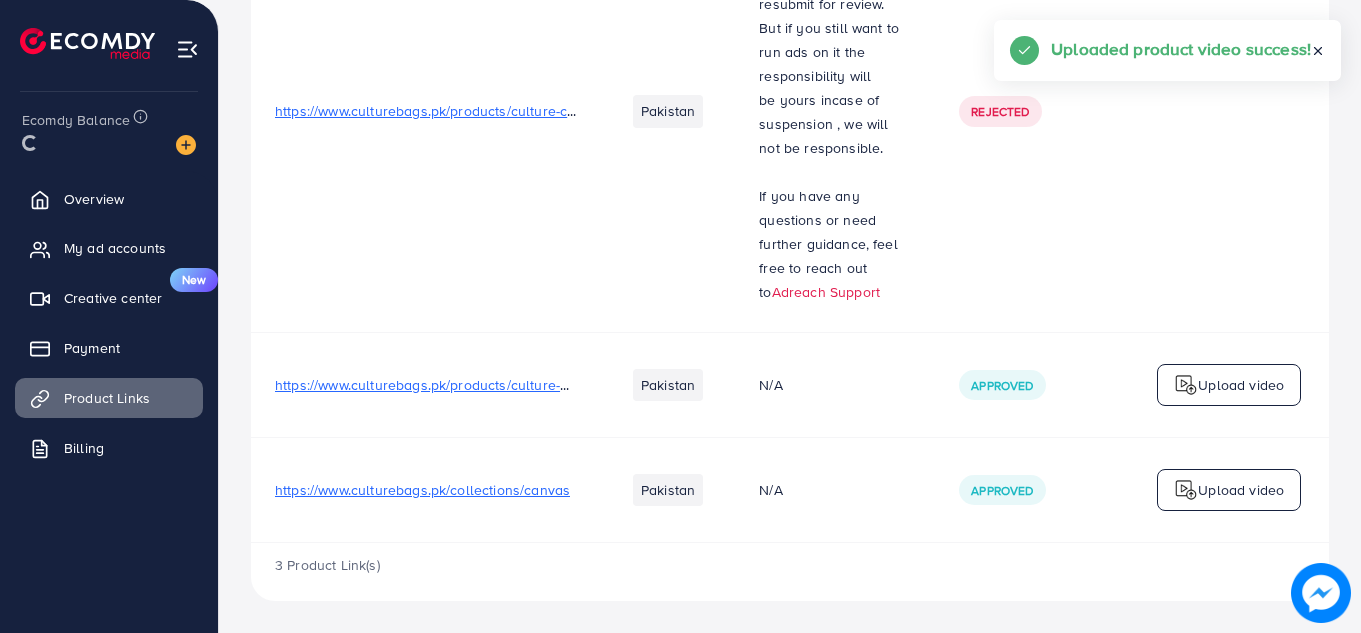 scroll, scrollTop: 0, scrollLeft: 0, axis: both 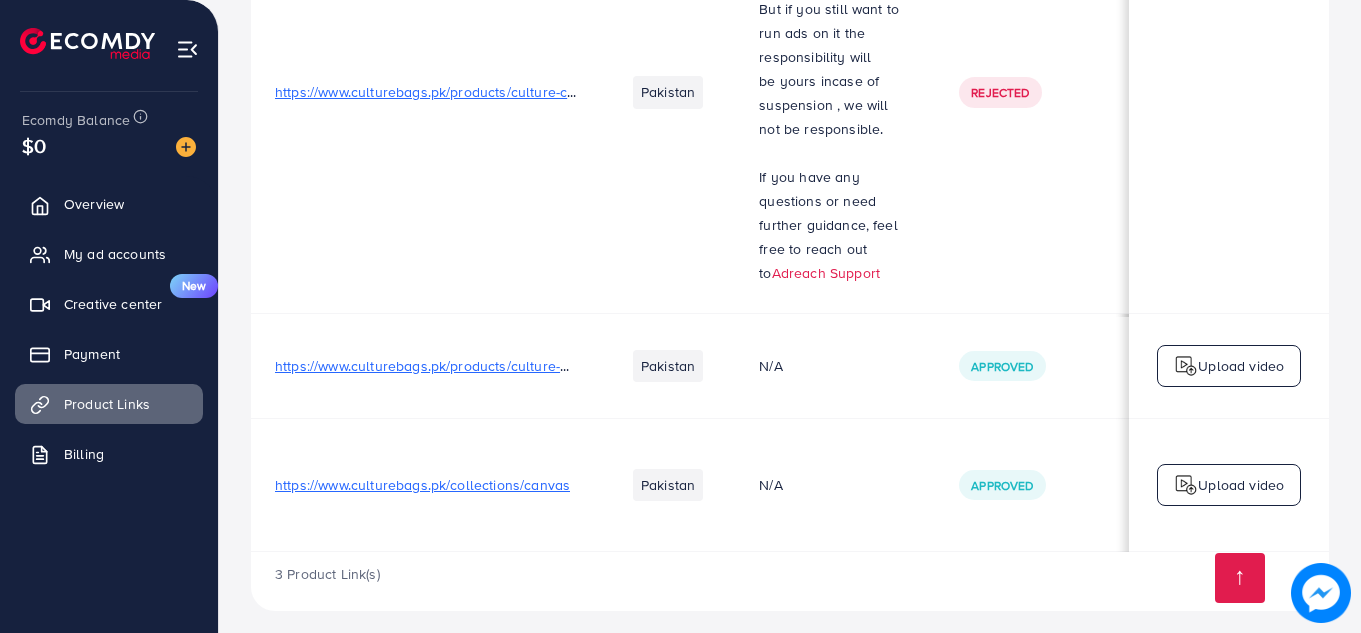 click on "https://www.culturebags.pk/collections/canvas" at bounding box center [422, 485] 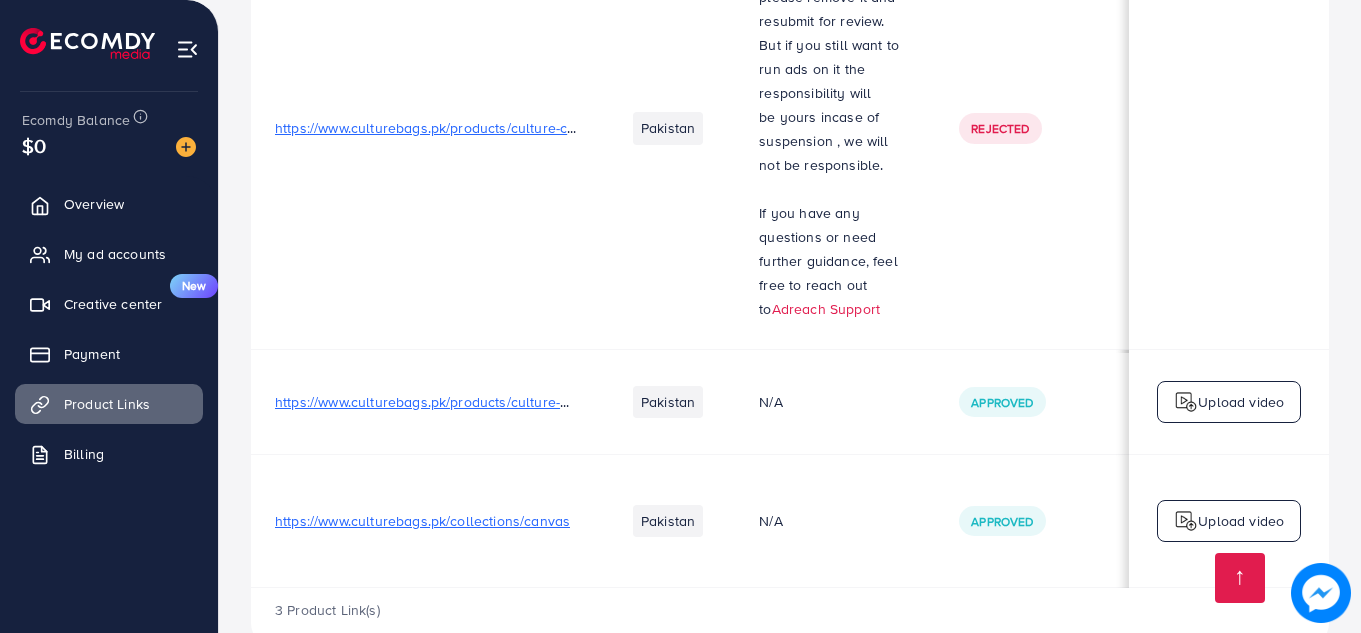 scroll, scrollTop: 380, scrollLeft: 0, axis: vertical 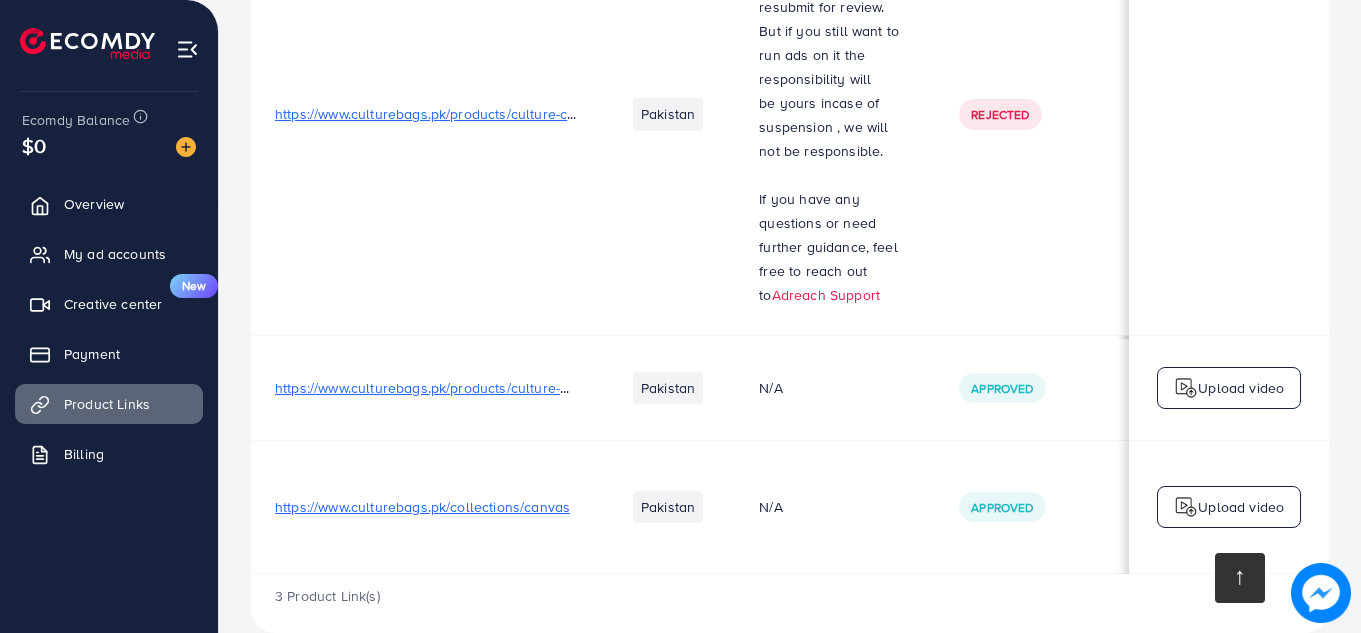 click at bounding box center [1240, 578] 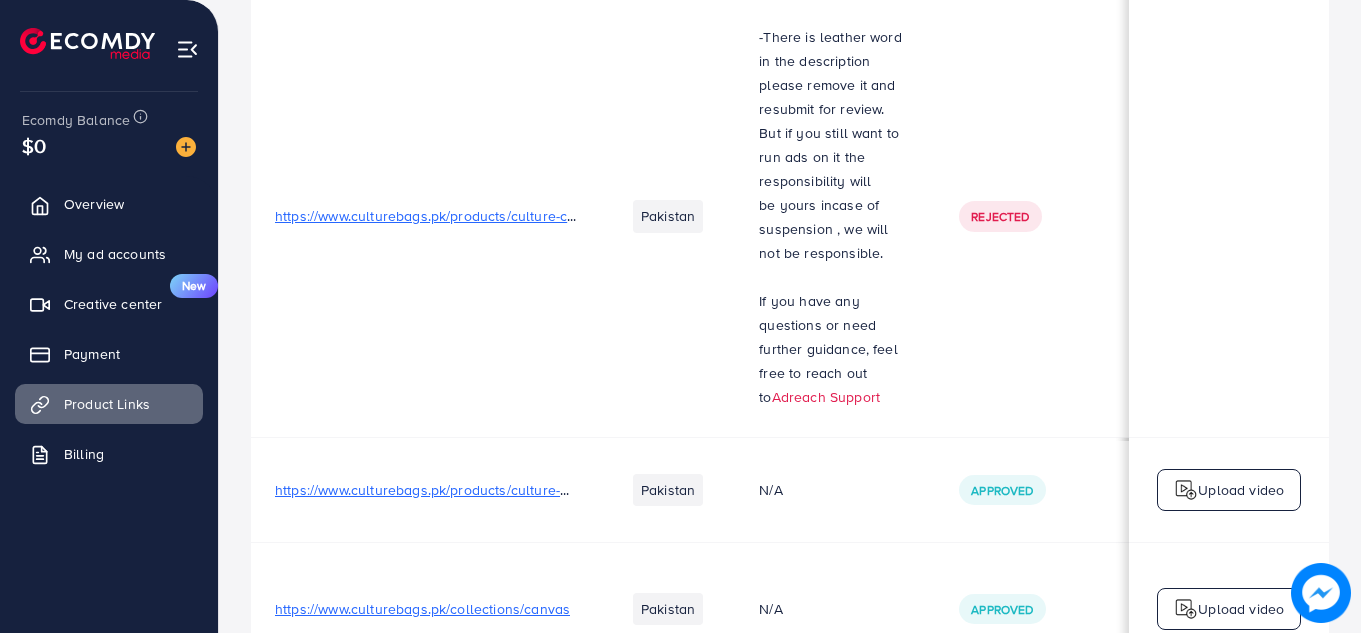 scroll, scrollTop: 0, scrollLeft: 0, axis: both 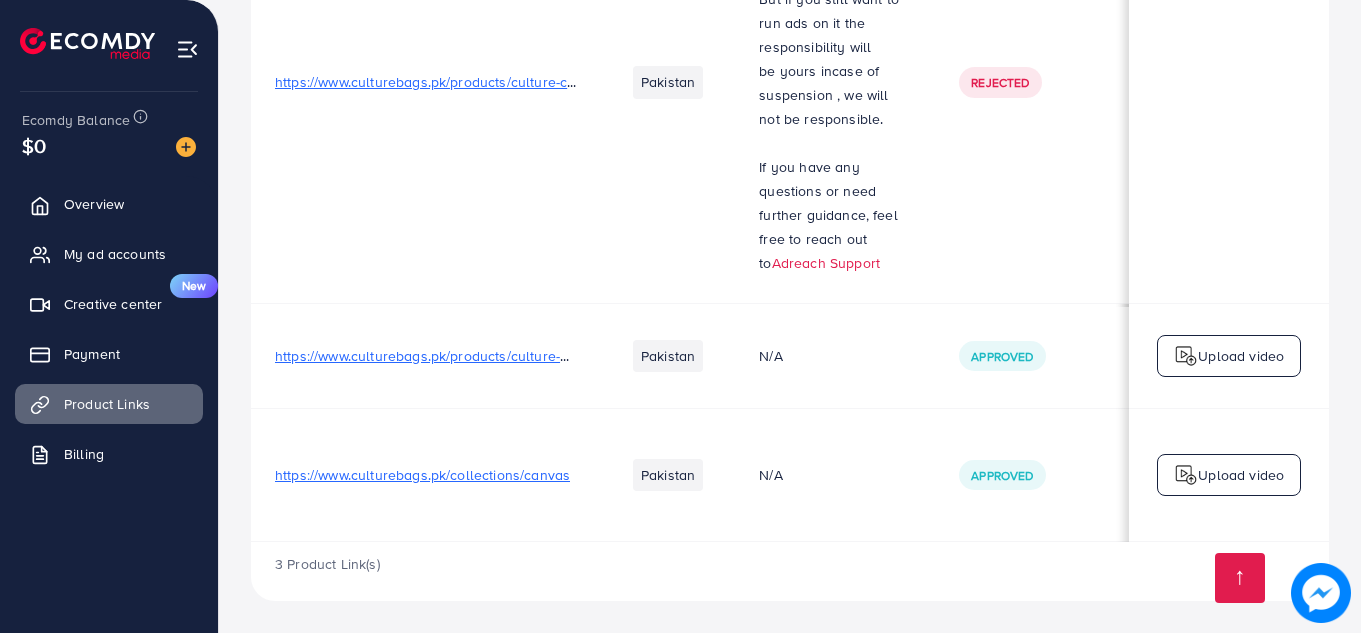 click on "Upload video" at bounding box center (1241, 475) 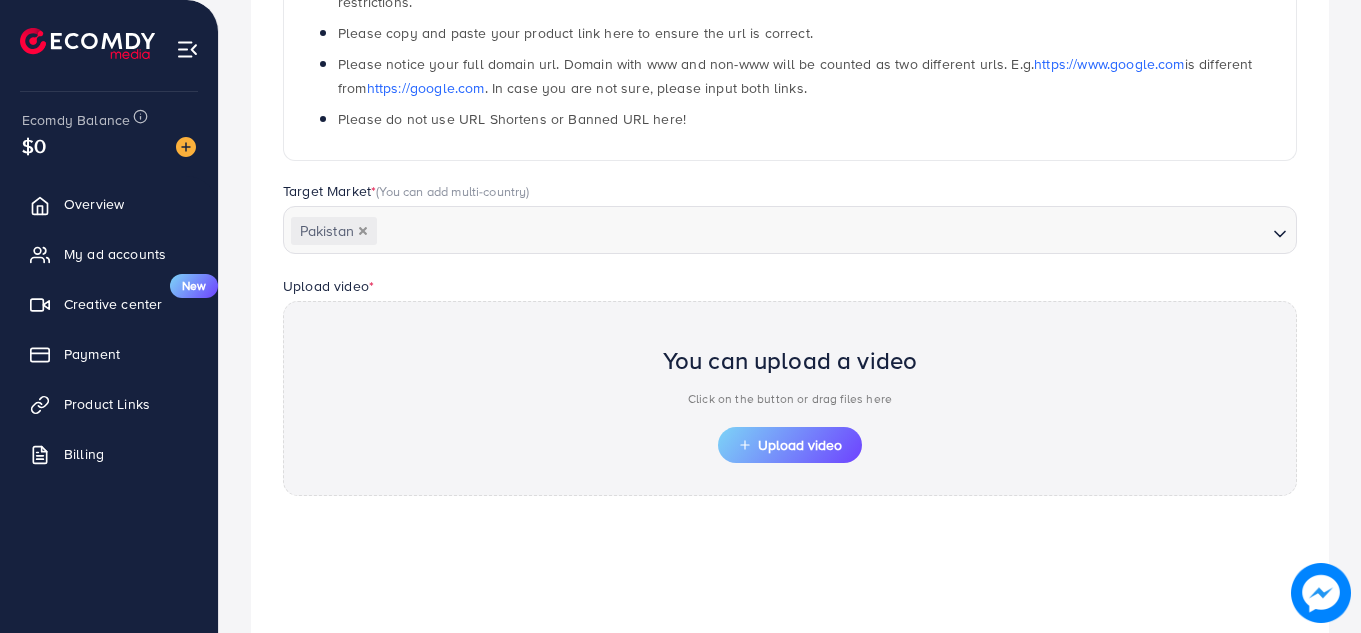 scroll, scrollTop: 706, scrollLeft: 0, axis: vertical 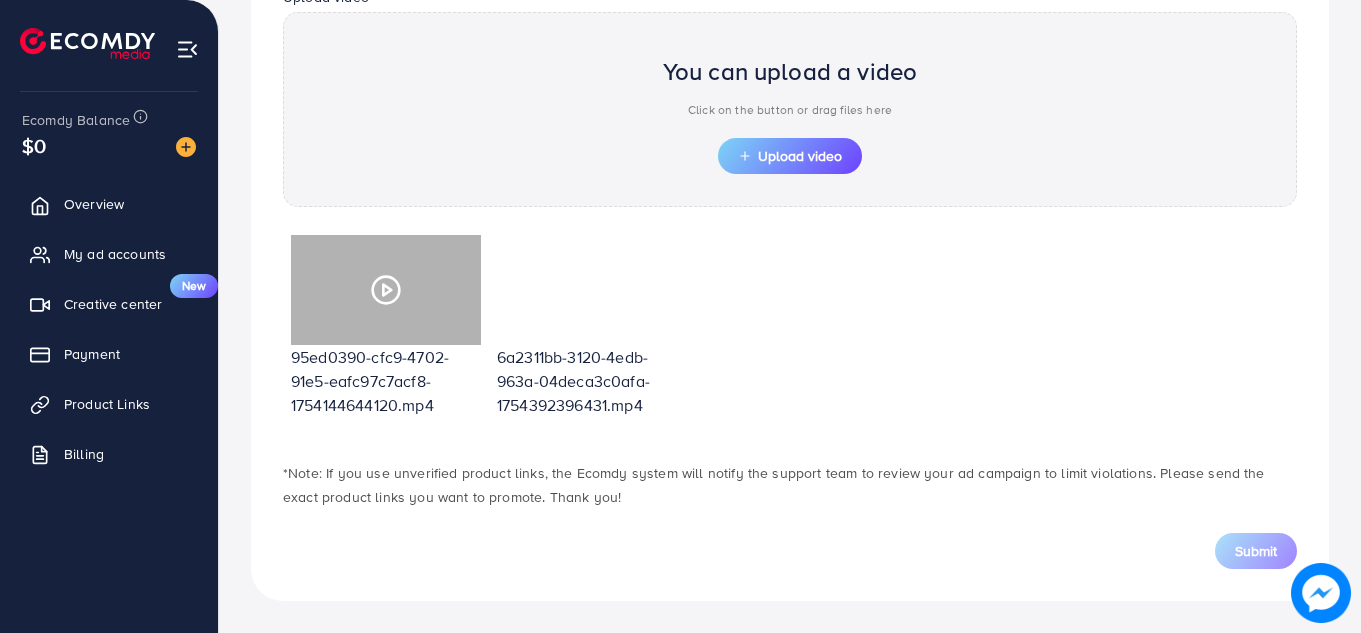 click at bounding box center (386, 290) 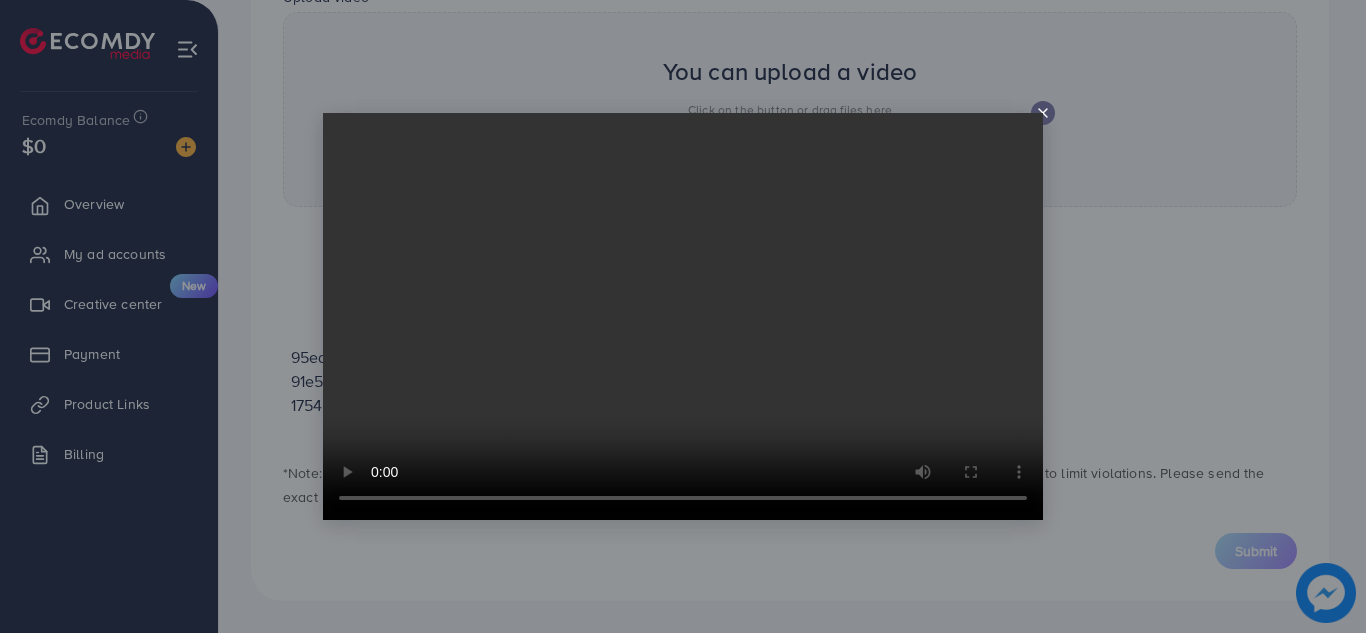 click 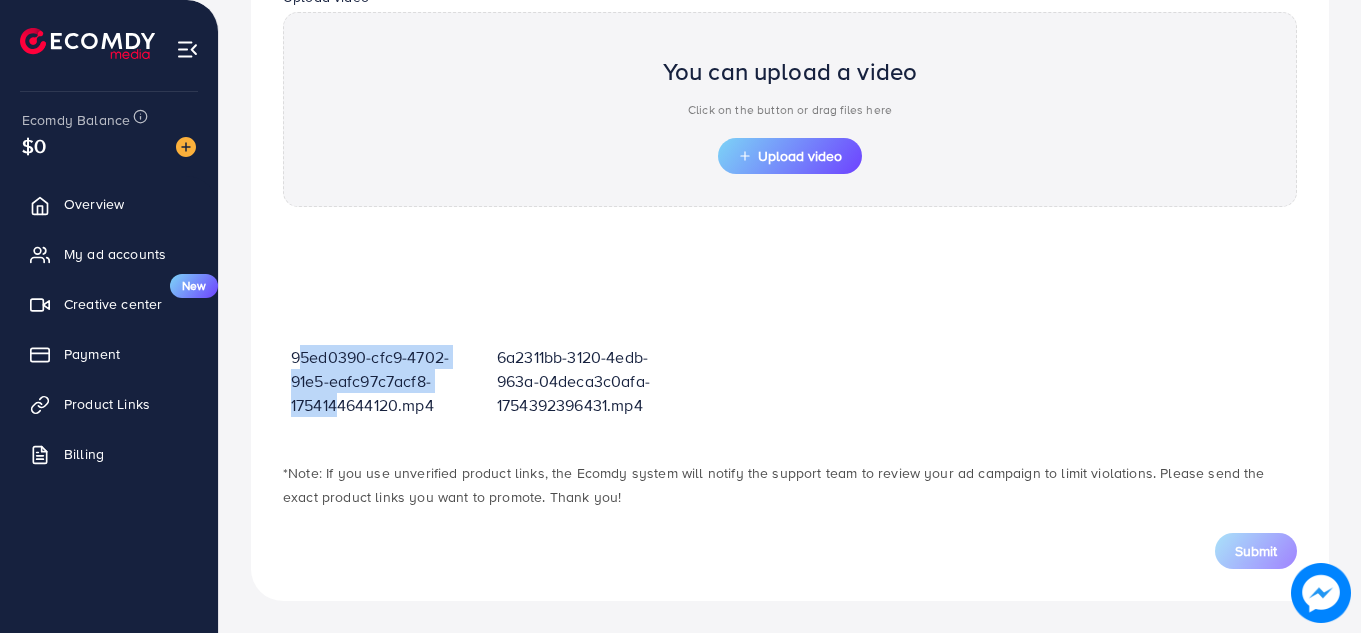drag, startPoint x: 396, startPoint y: 289, endPoint x: 330, endPoint y: 395, distance: 124.86793 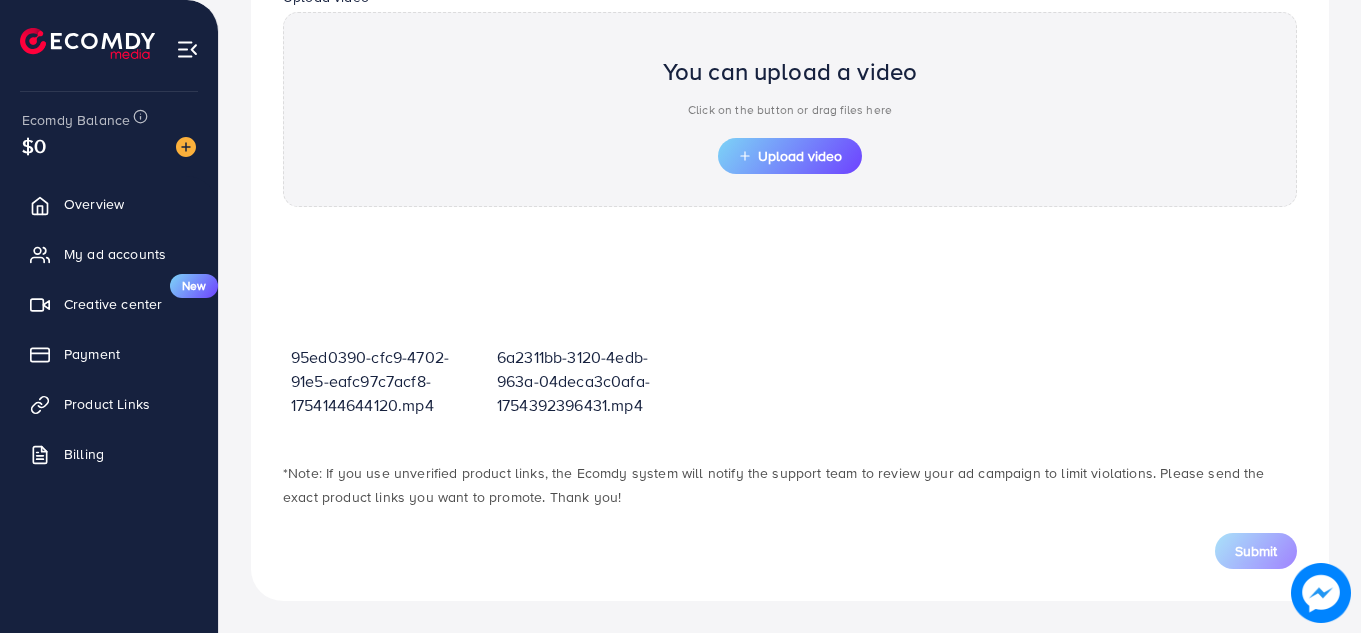 click on "95ed0390-cfc9-4702-91e5-eafc97c7acf8-1754144644120.mp4   6a2311bb-3120-4edb-963a-04deca3c0afa-1754392396431.mp4" at bounding box center (790, 334) 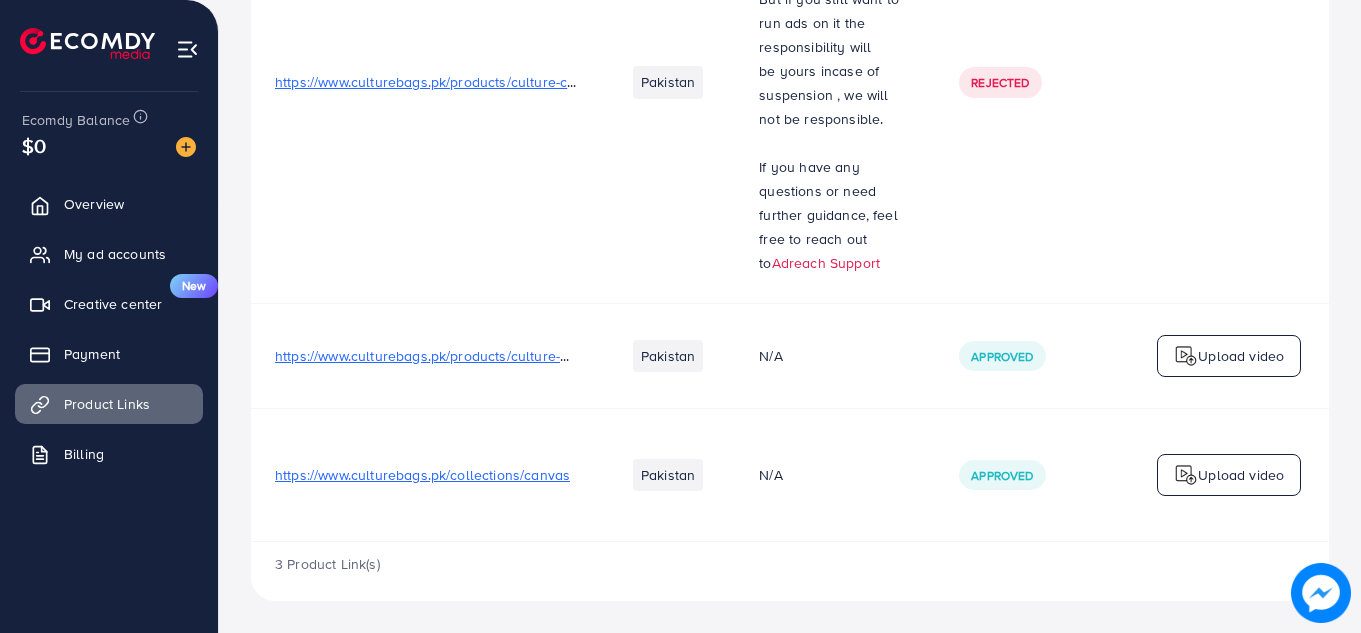 scroll, scrollTop: 0, scrollLeft: 0, axis: both 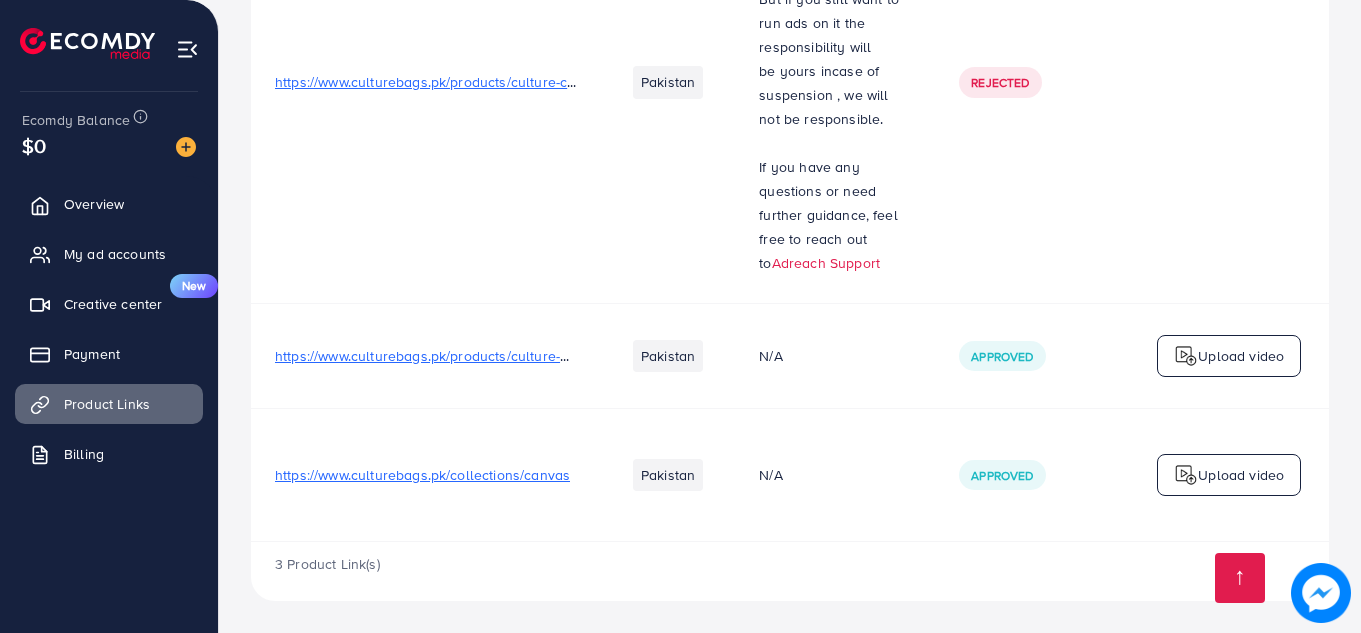 drag, startPoint x: 1354, startPoint y: 379, endPoint x: 1350, endPoint y: 213, distance: 166.04819 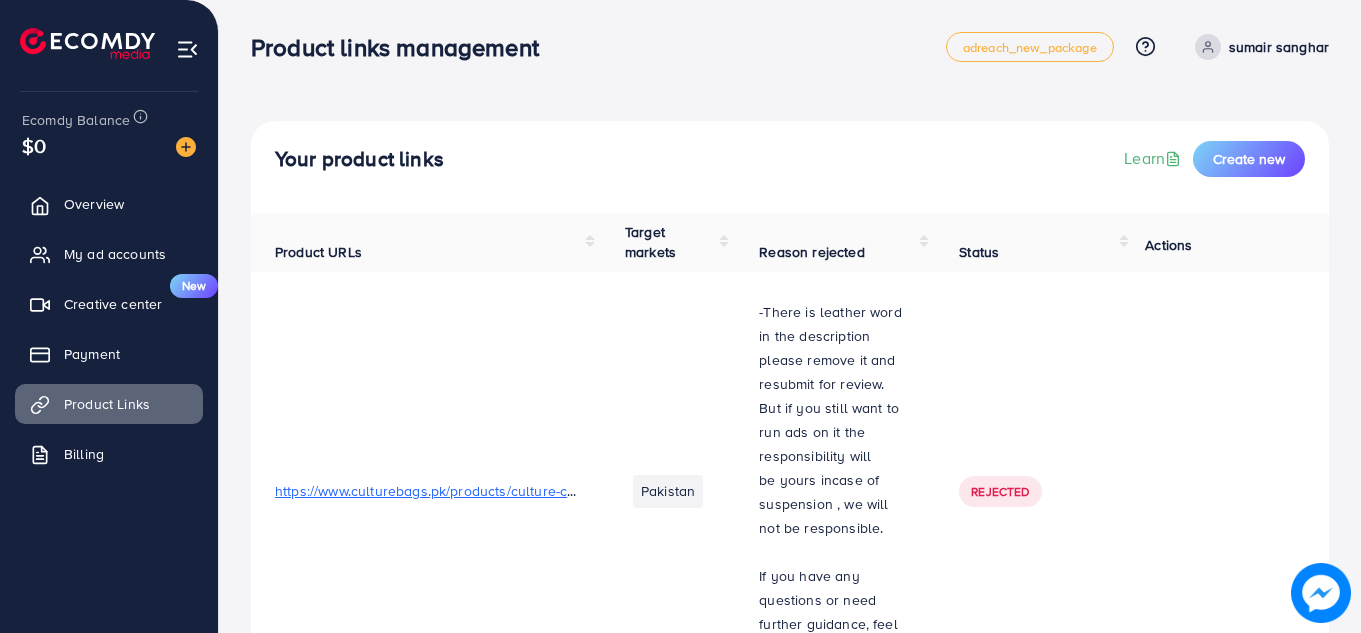 scroll, scrollTop: 0, scrollLeft: 0, axis: both 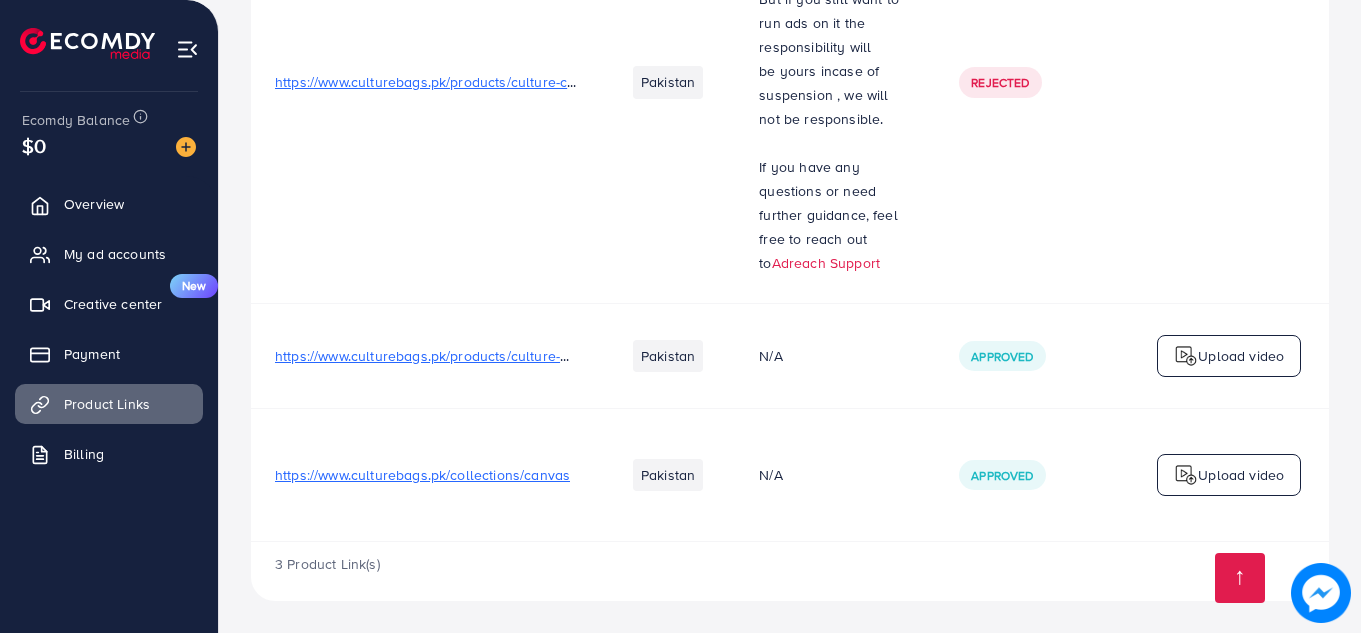 click on "Upload video" at bounding box center (1241, 475) 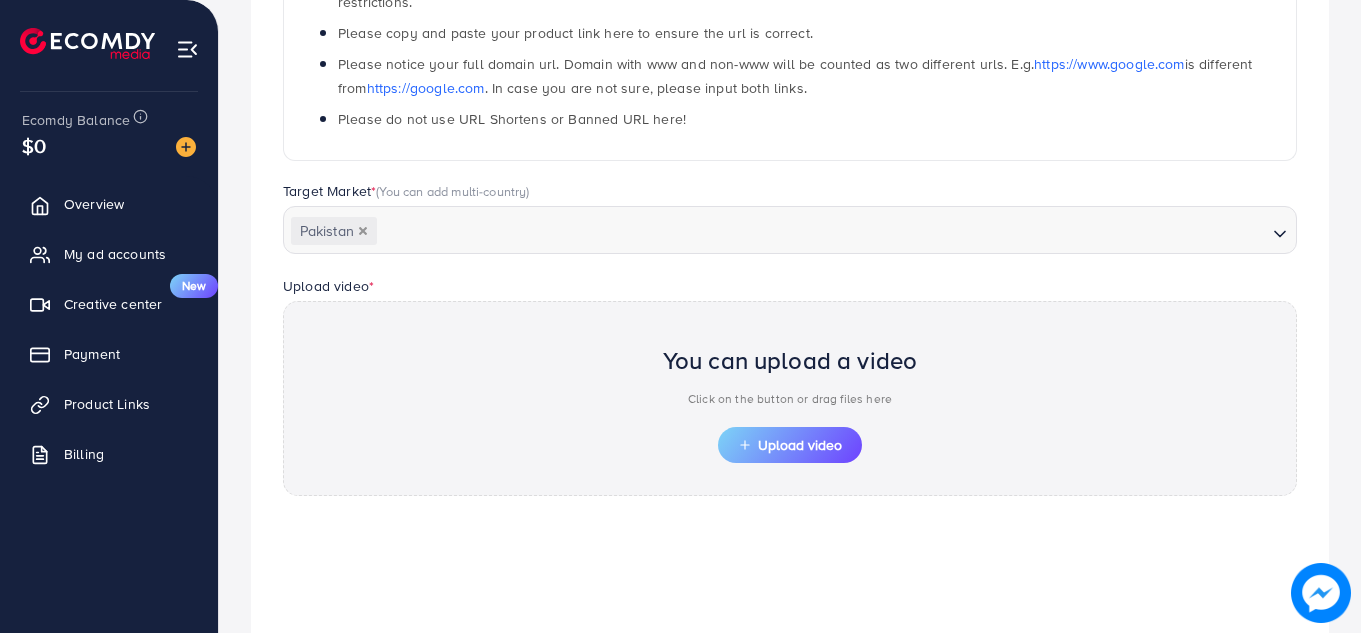 scroll, scrollTop: 706, scrollLeft: 0, axis: vertical 